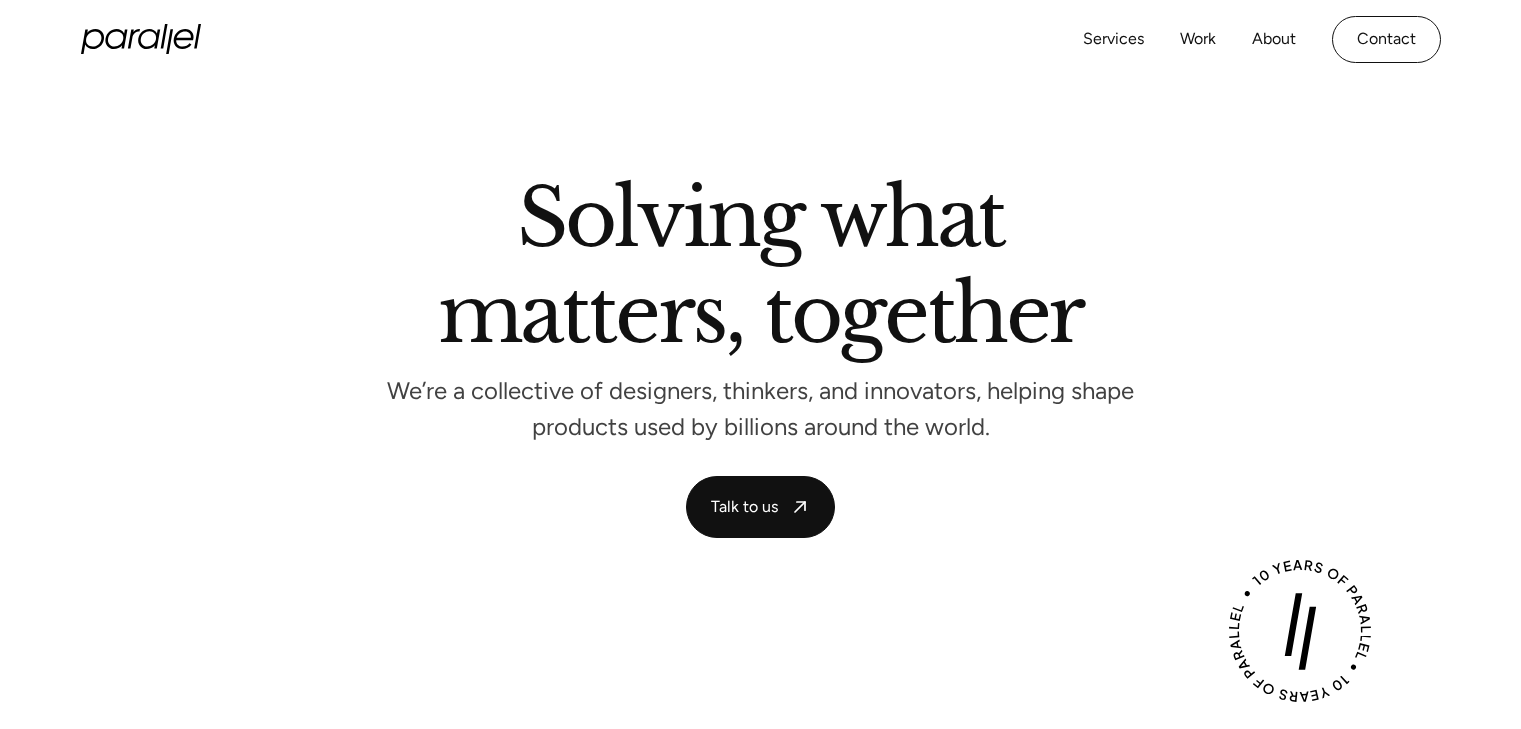 scroll, scrollTop: 0, scrollLeft: 0, axis: both 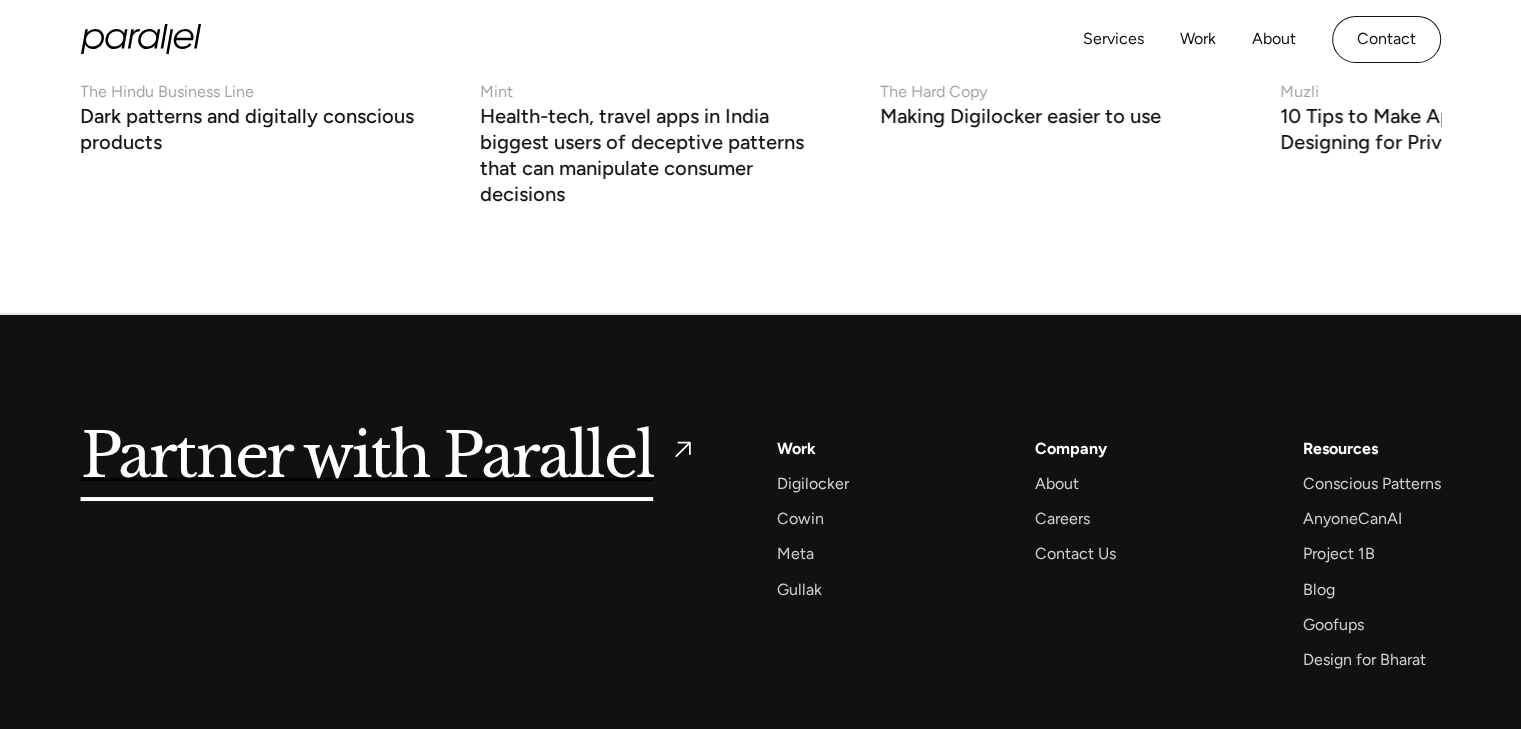 click on "Work" at bounding box center [796, 448] 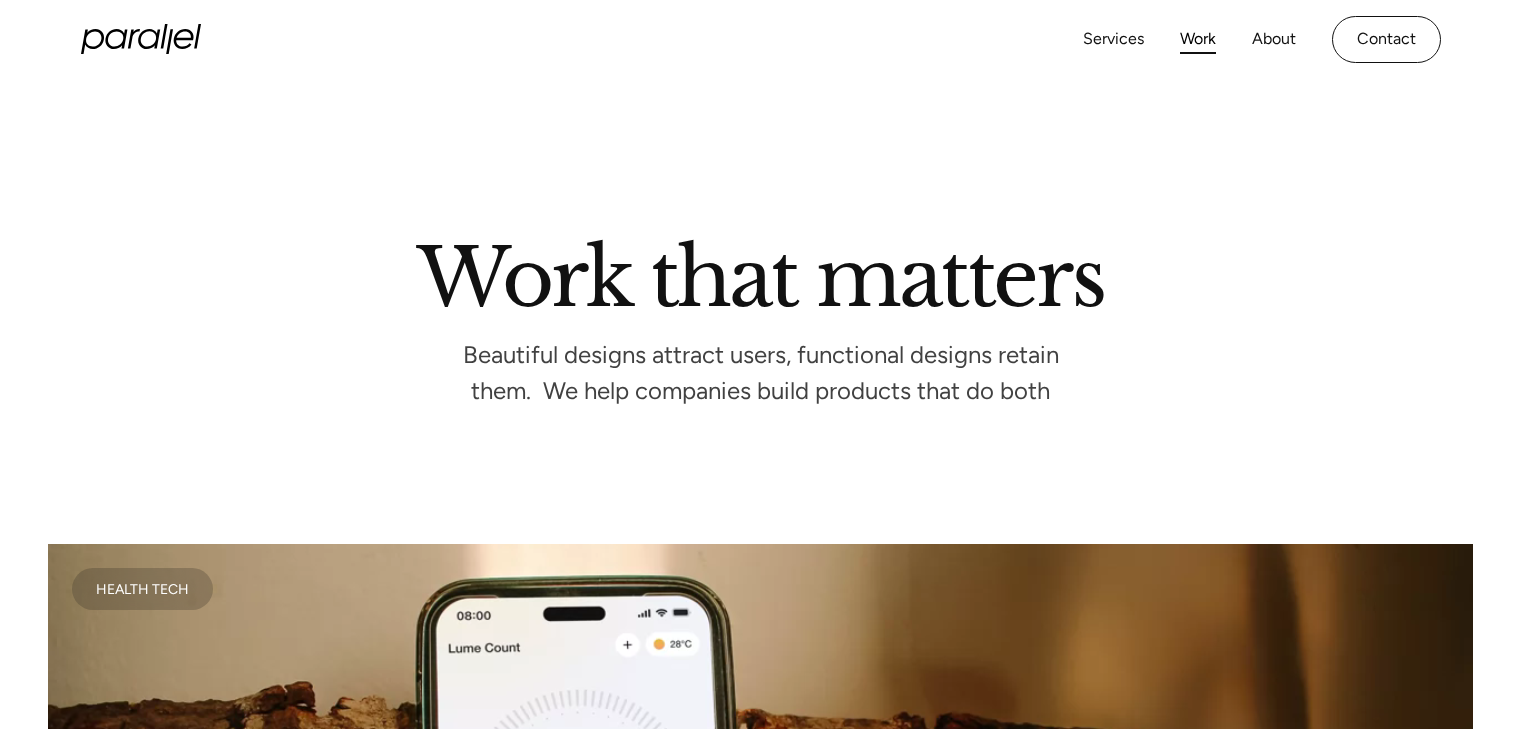scroll, scrollTop: 0, scrollLeft: 0, axis: both 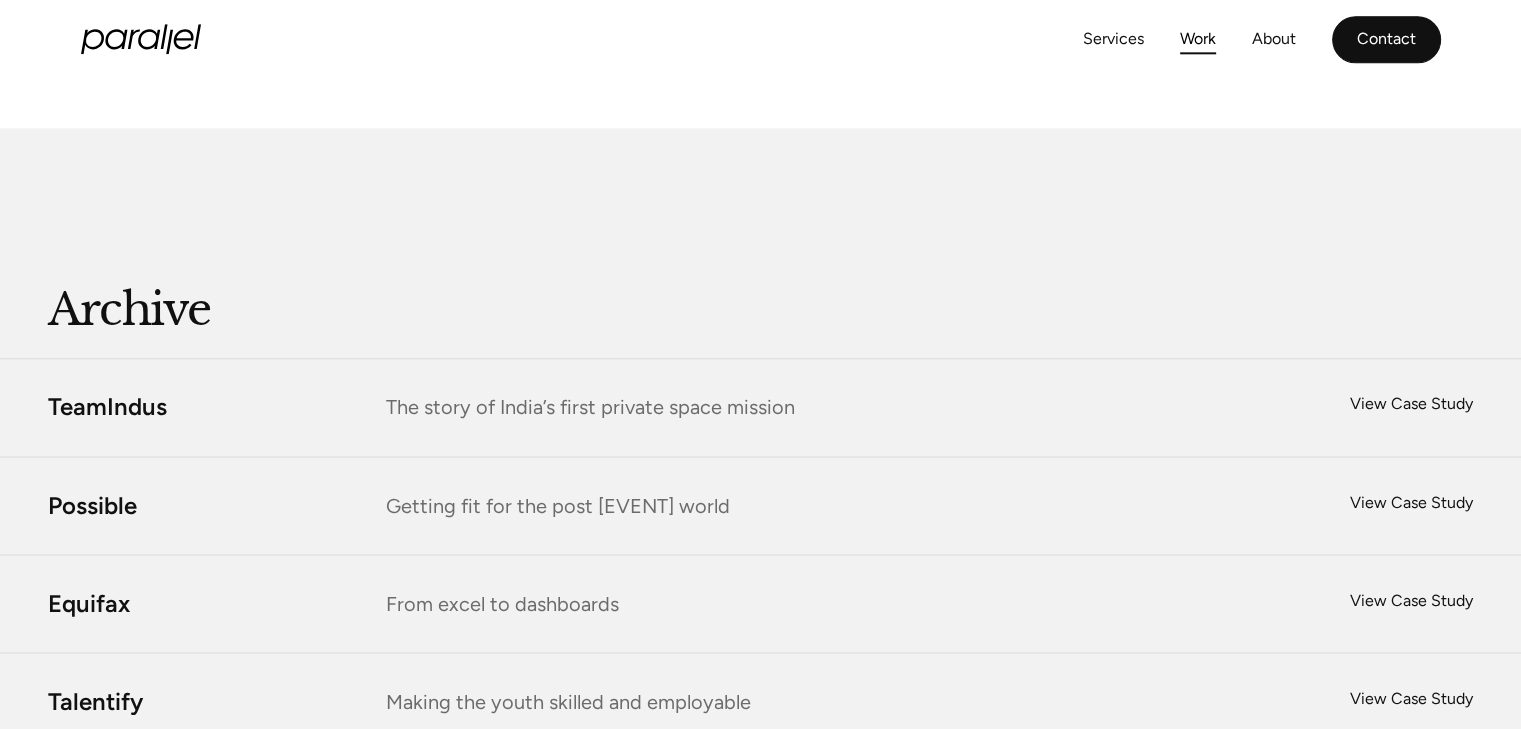 click on "Contact" at bounding box center [1386, 39] 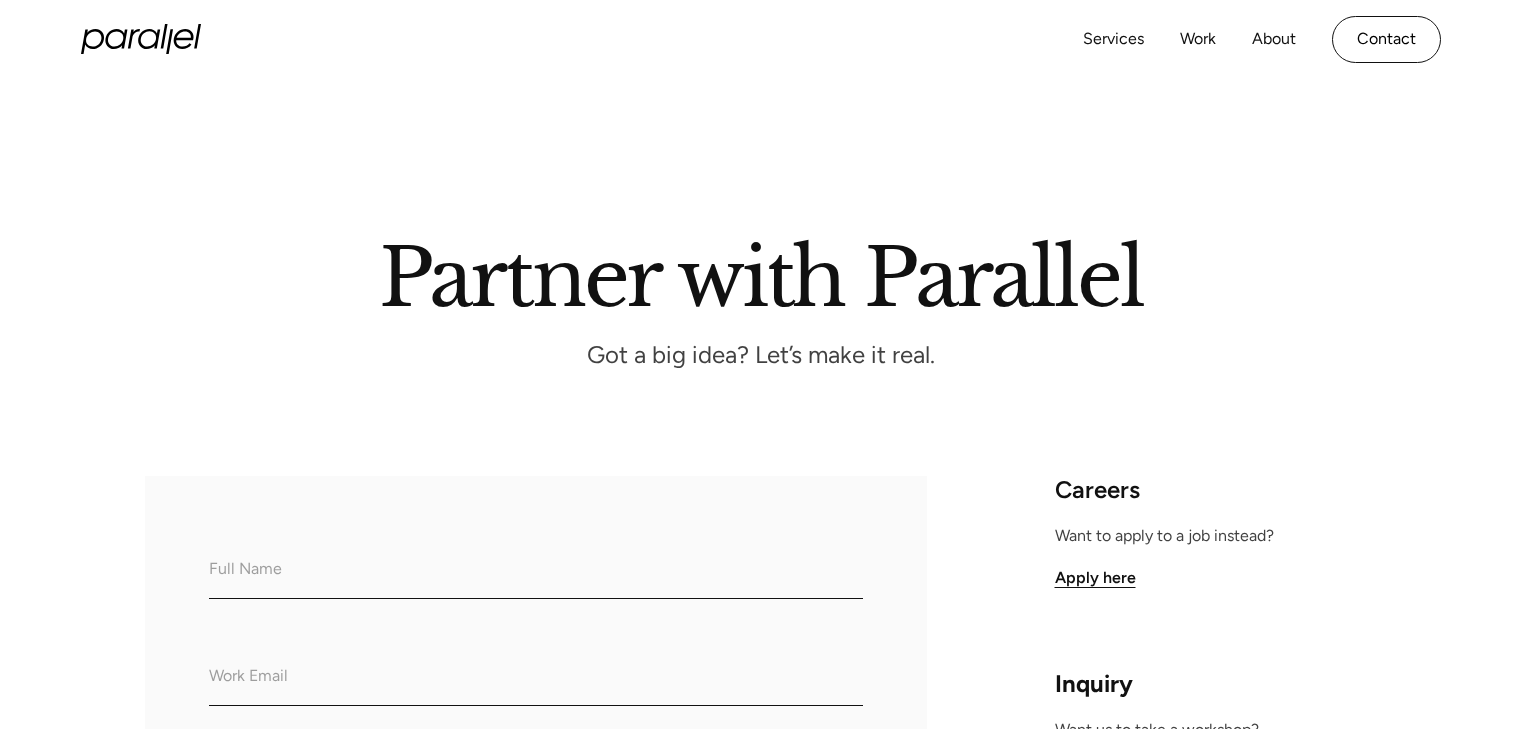 scroll, scrollTop: 0, scrollLeft: 0, axis: both 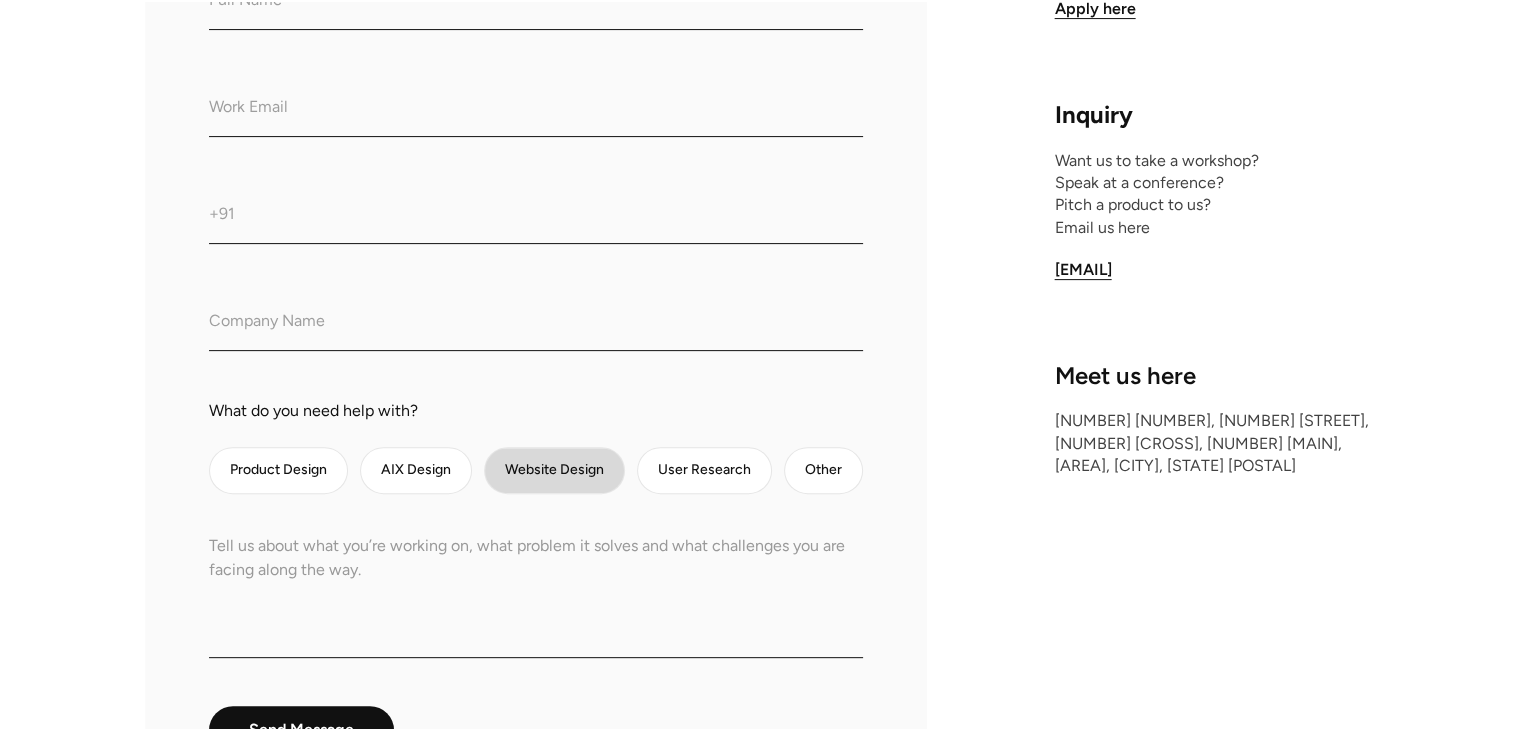 click at bounding box center [278, 470] 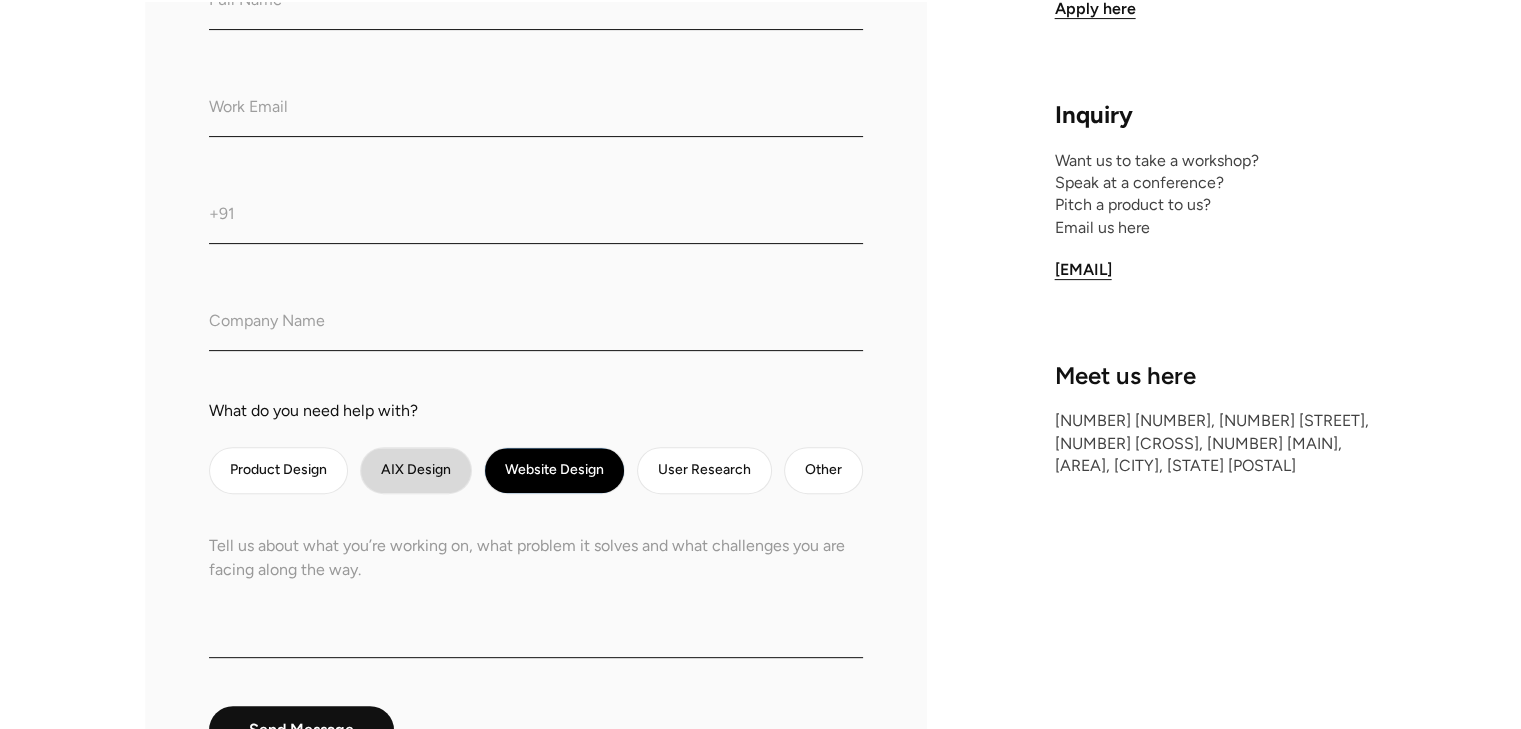 click at bounding box center [278, 470] 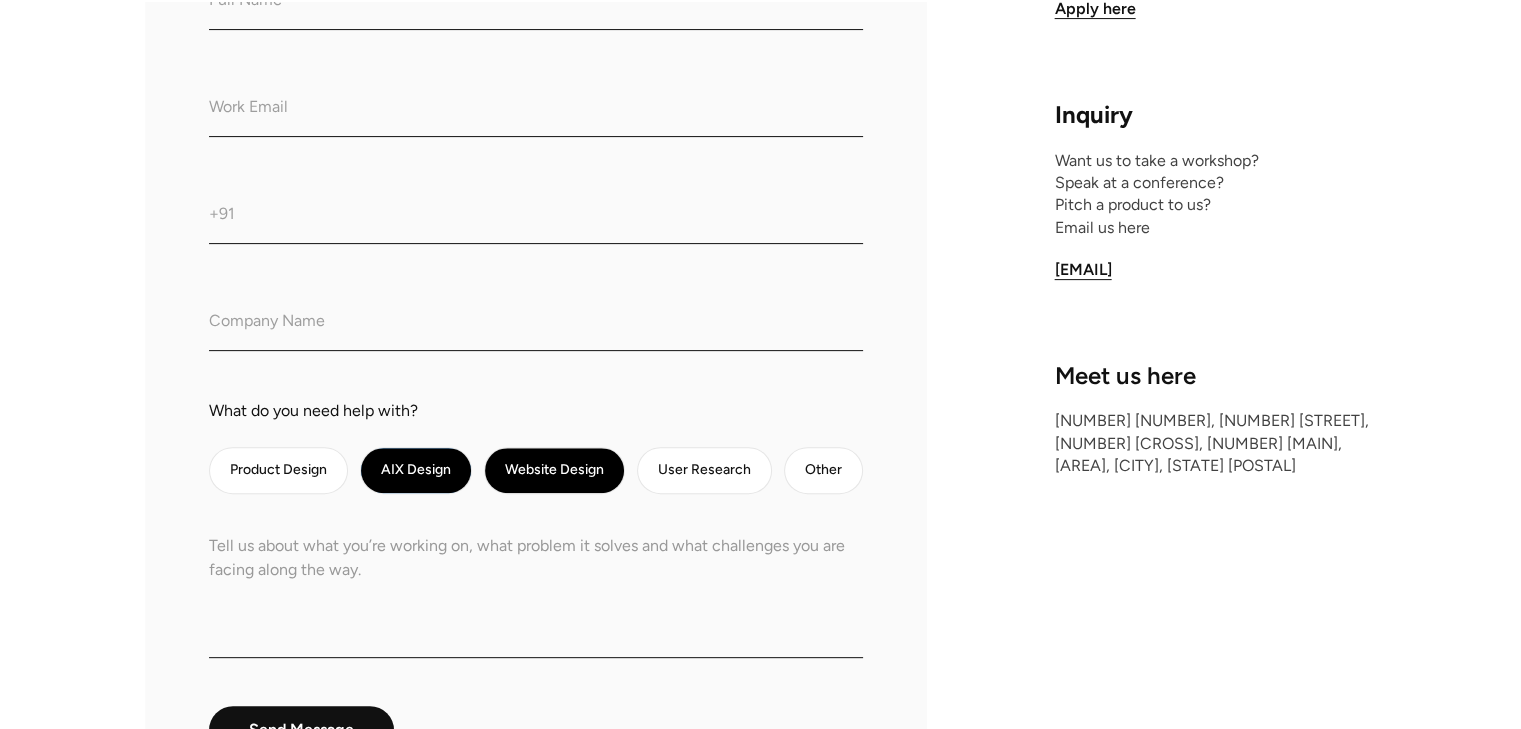 click at bounding box center [536, 588] 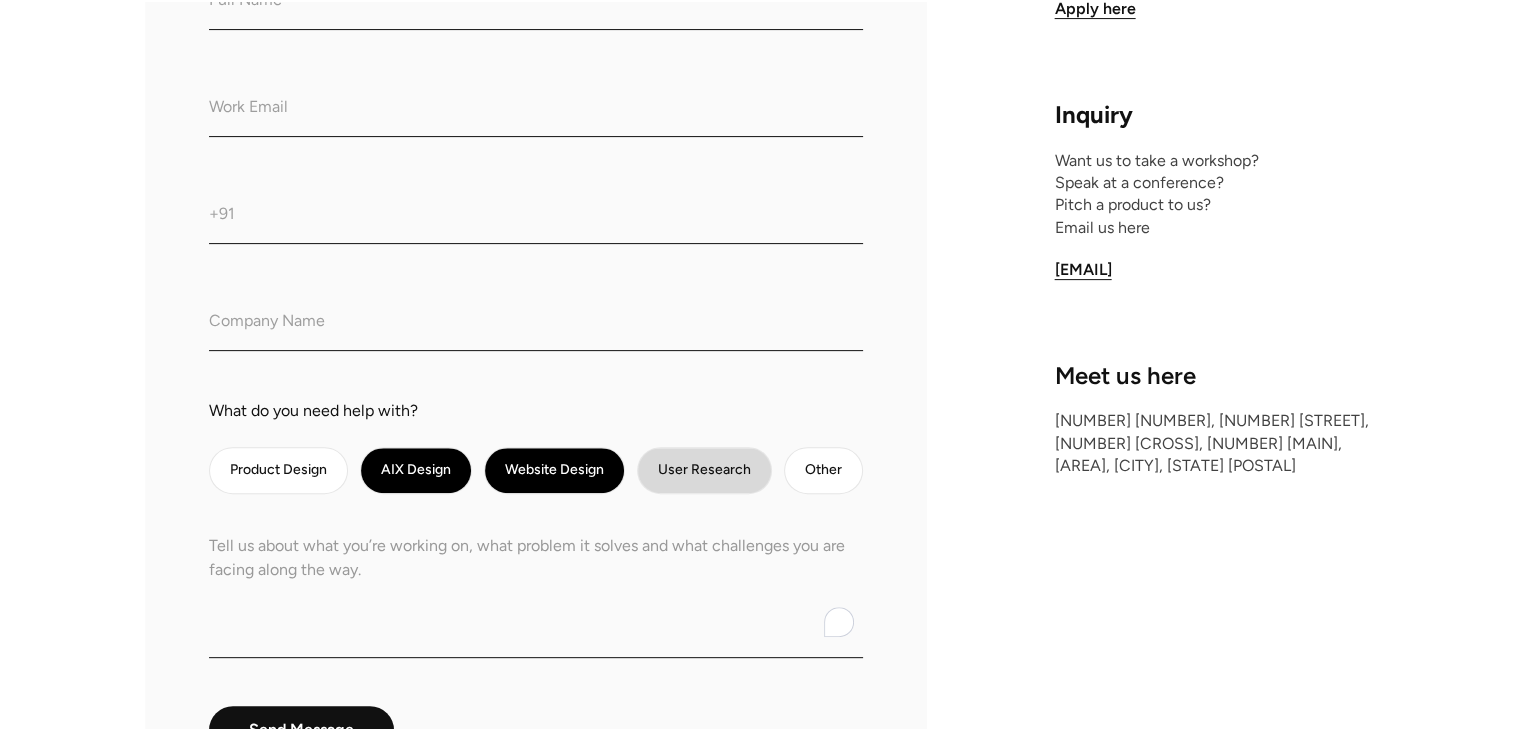 click at bounding box center [278, 470] 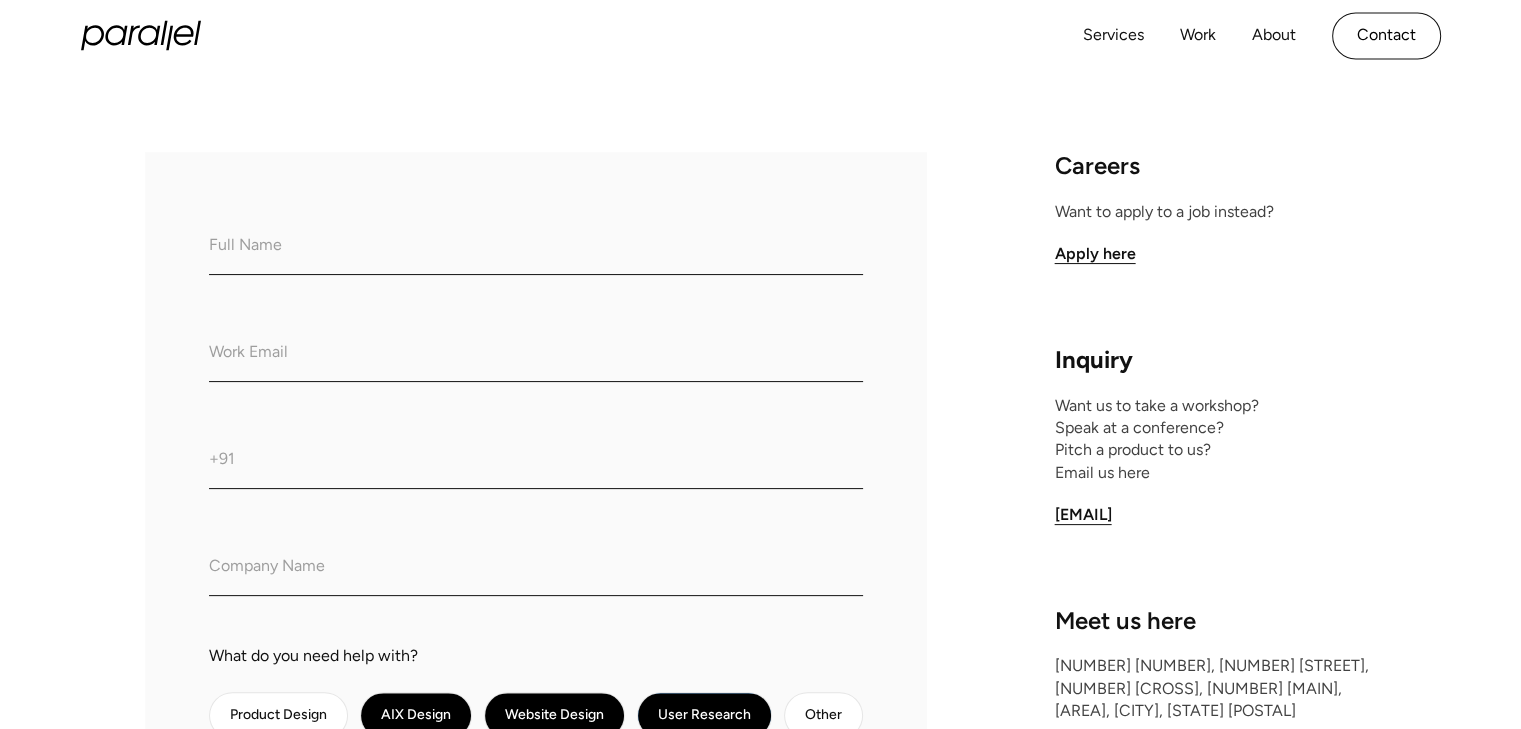 scroll, scrollTop: 321, scrollLeft: 0, axis: vertical 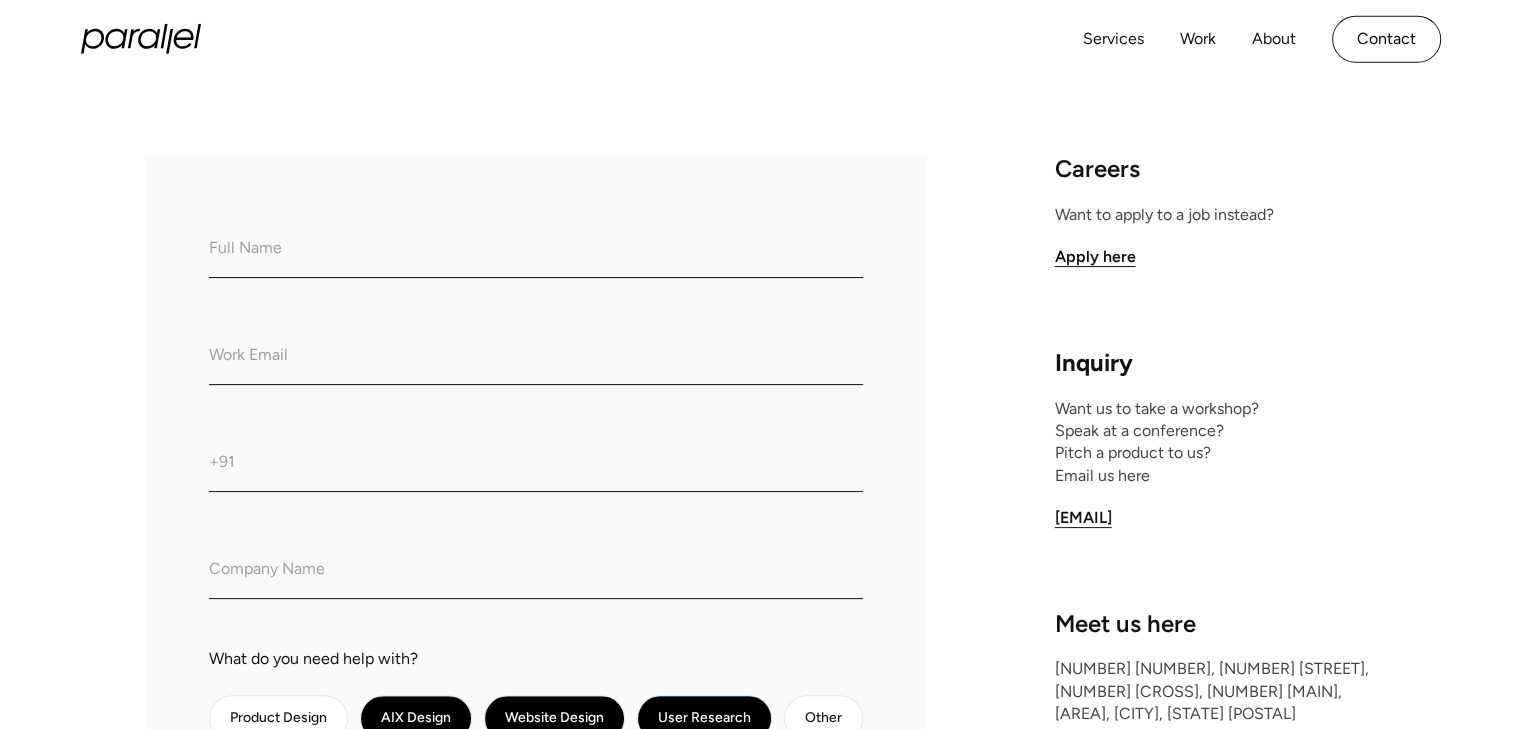 click on "What do we call you?" at bounding box center [536, 250] 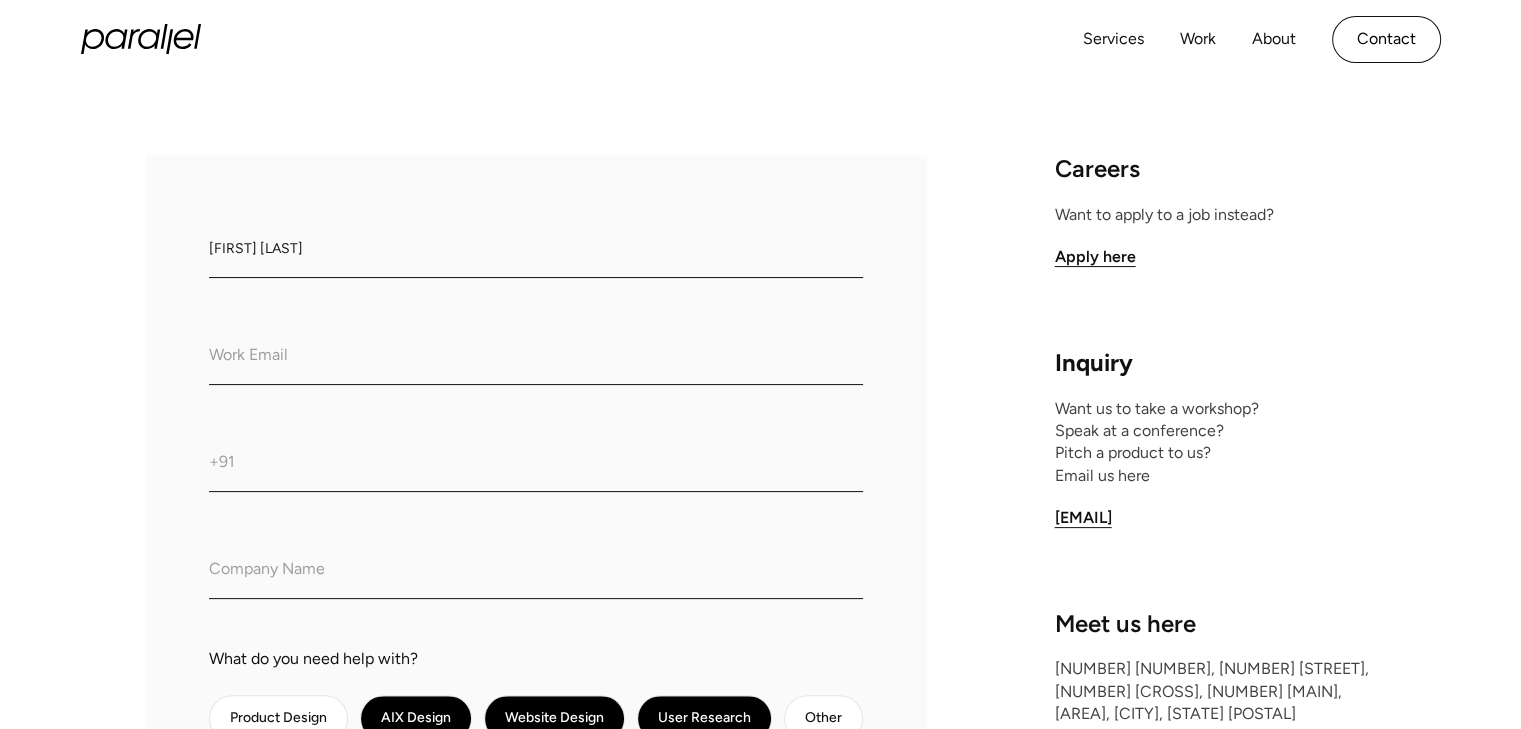 type on "Sanskar Maheshwari" 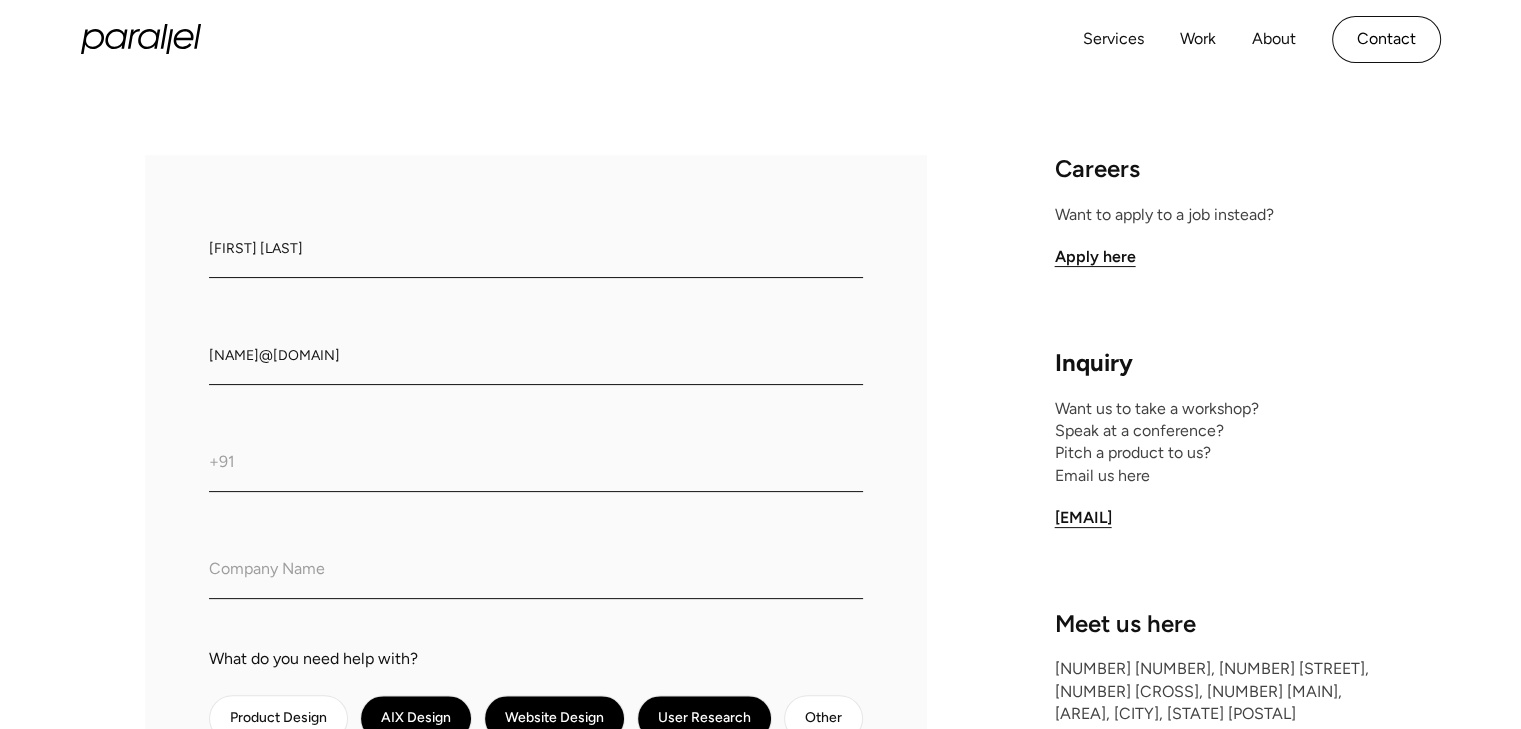 type on "sanskarmaheshwari444@gmail.com" 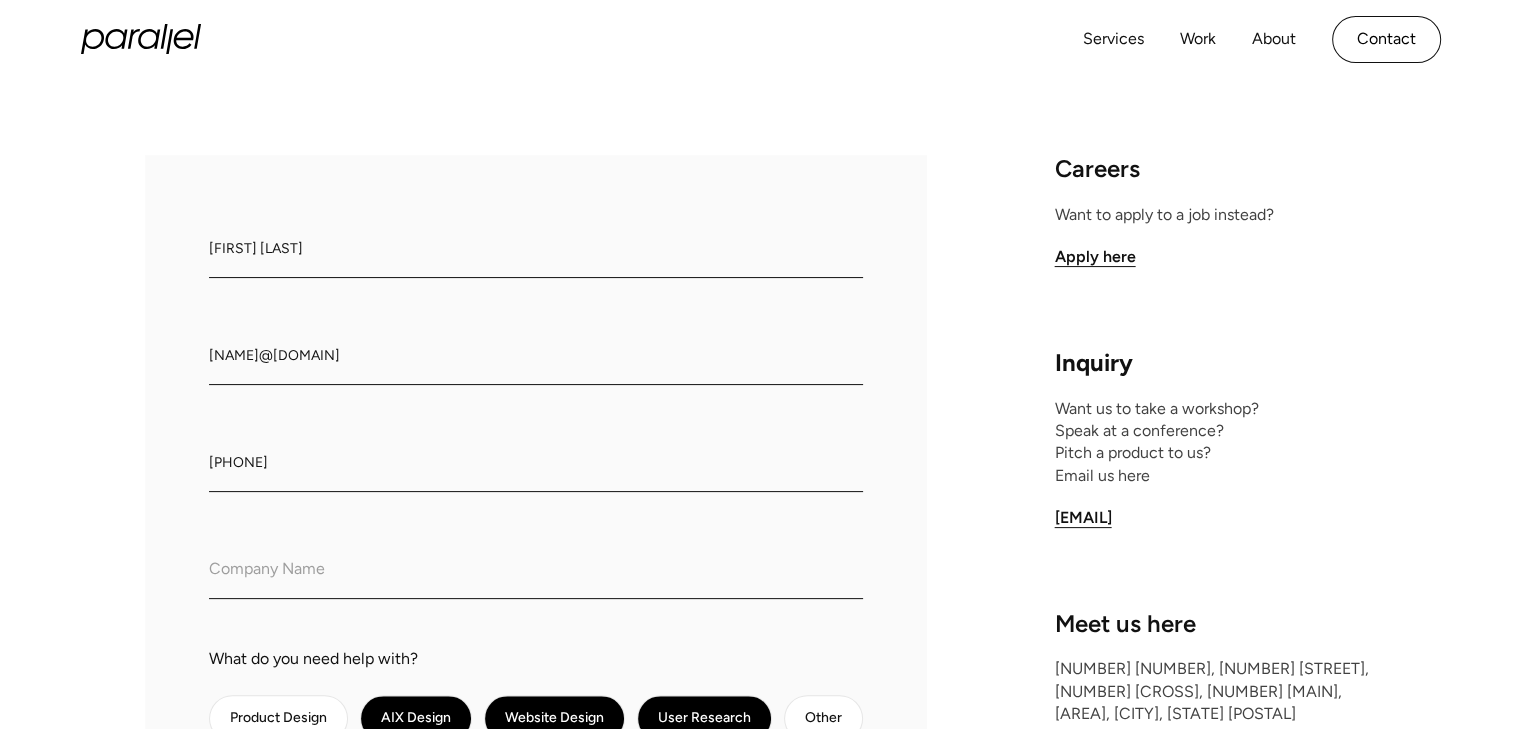 type on "+91 9819340784" 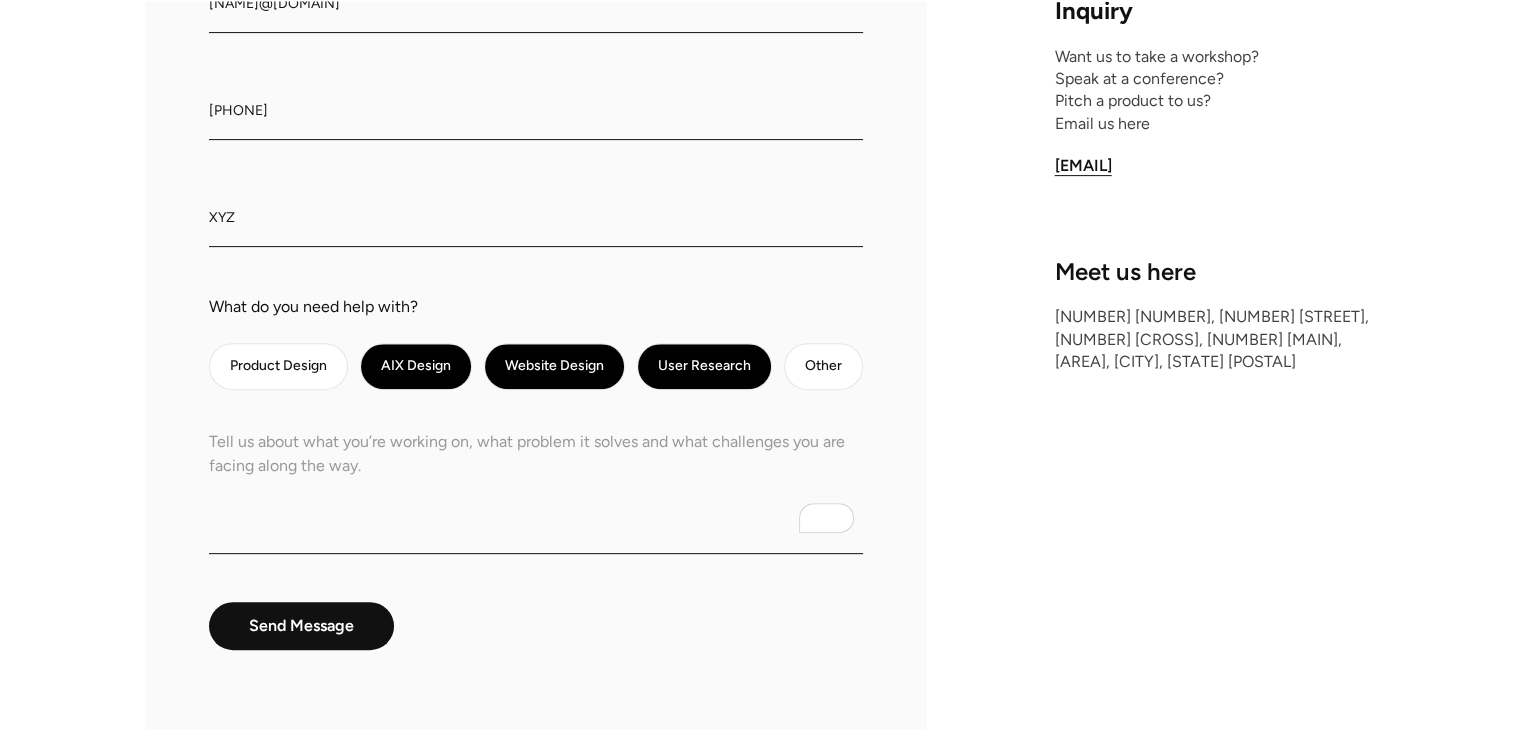 scroll, scrollTop: 685, scrollLeft: 0, axis: vertical 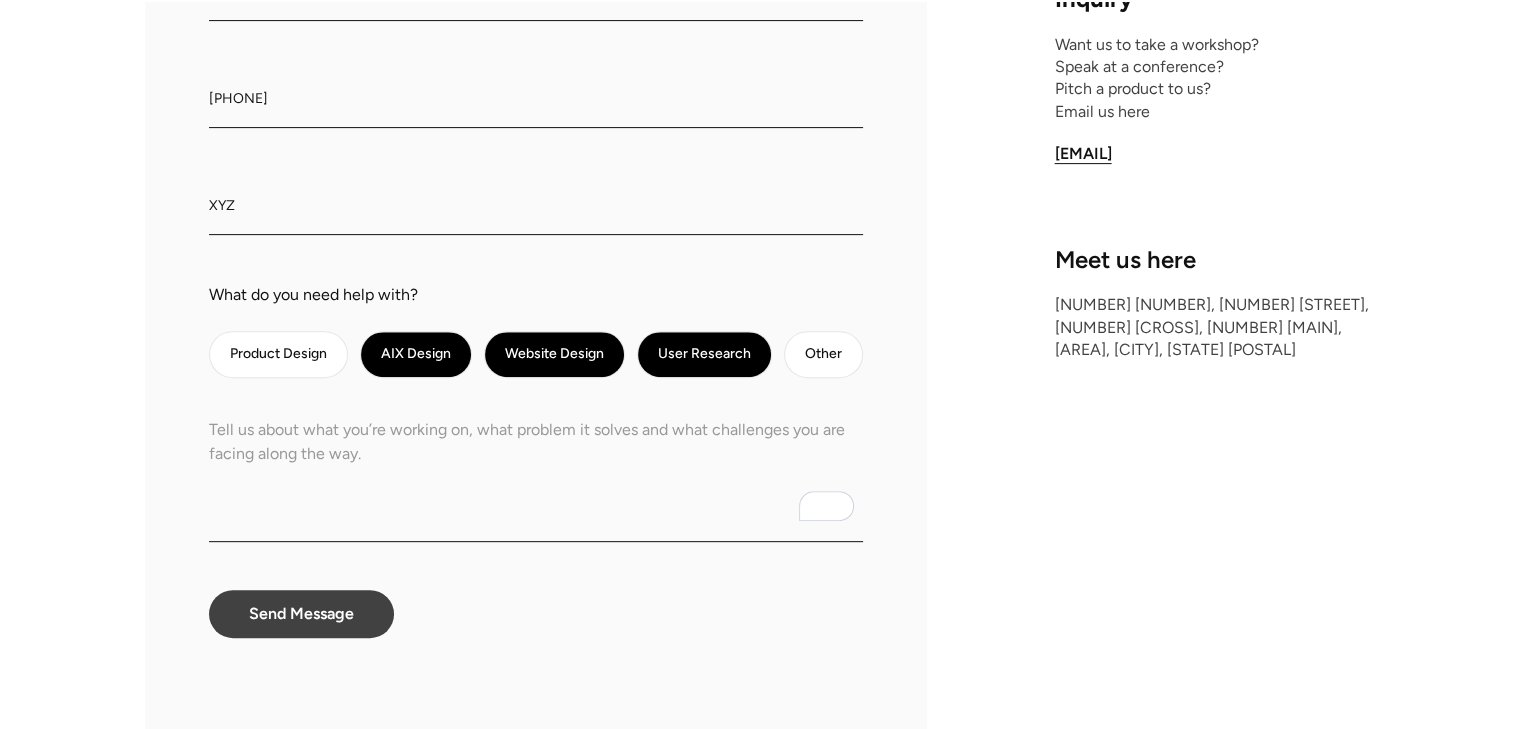 type on "XYZ" 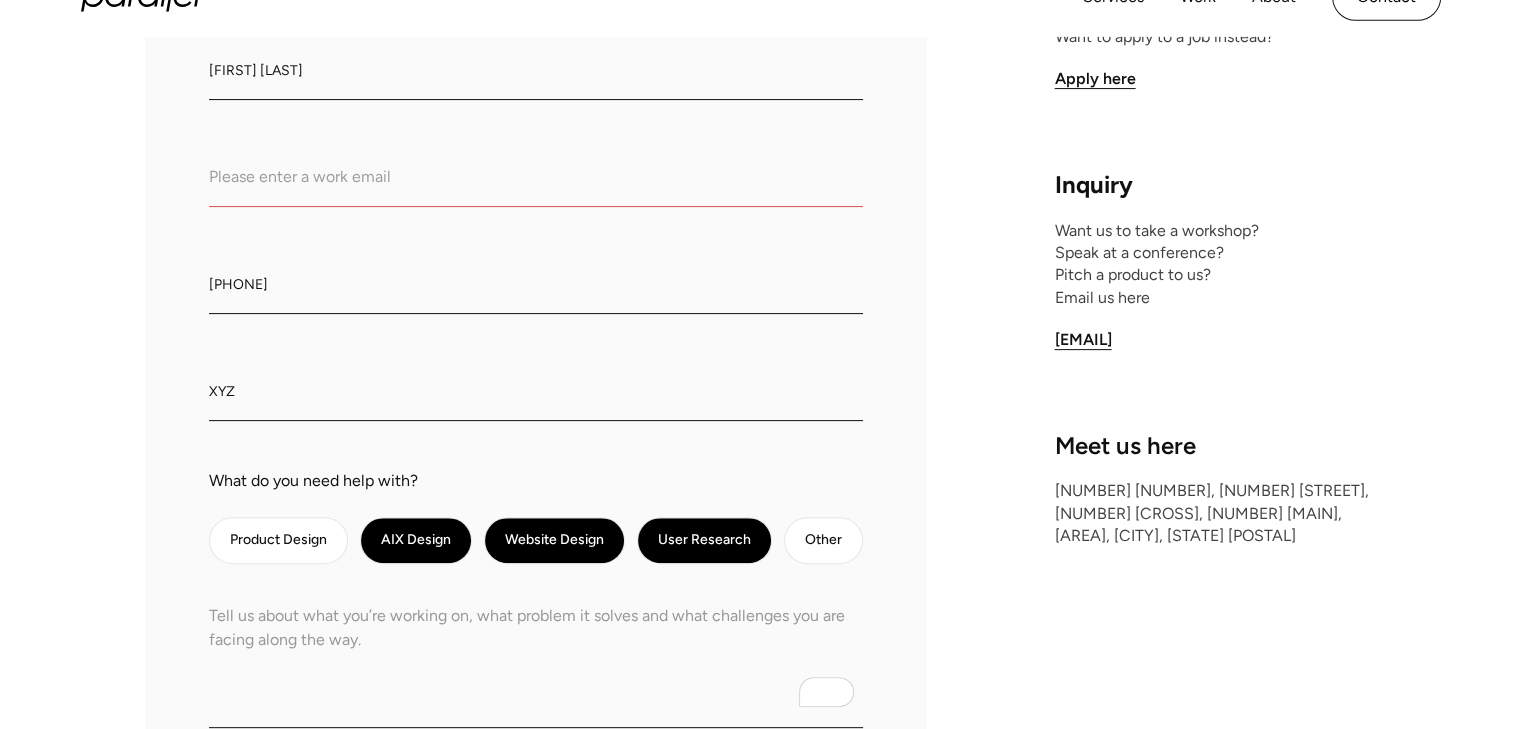 scroll, scrollTop: 498, scrollLeft: 0, axis: vertical 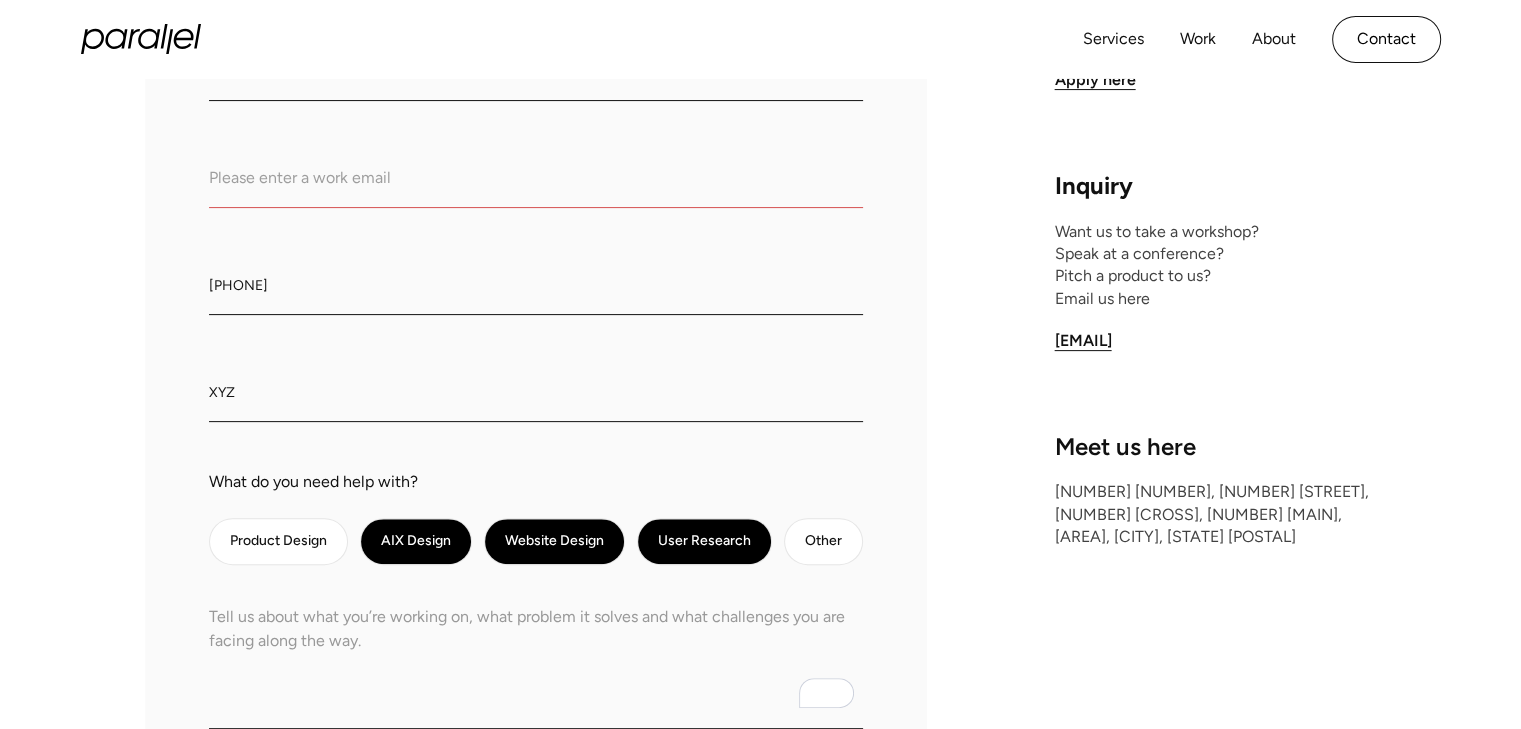 click at bounding box center [536, 180] 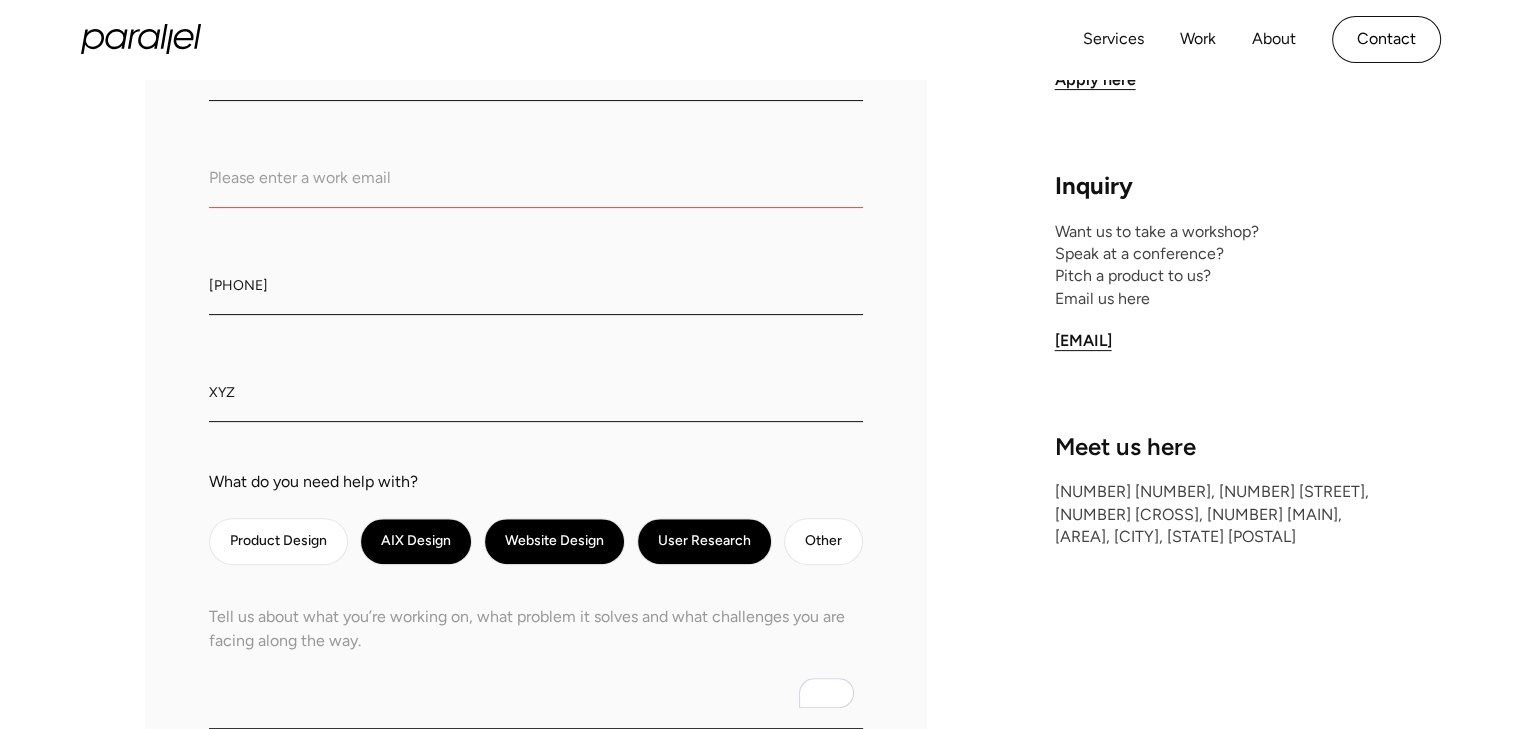 type on "i20sanskarm@iimidr.ac.in" 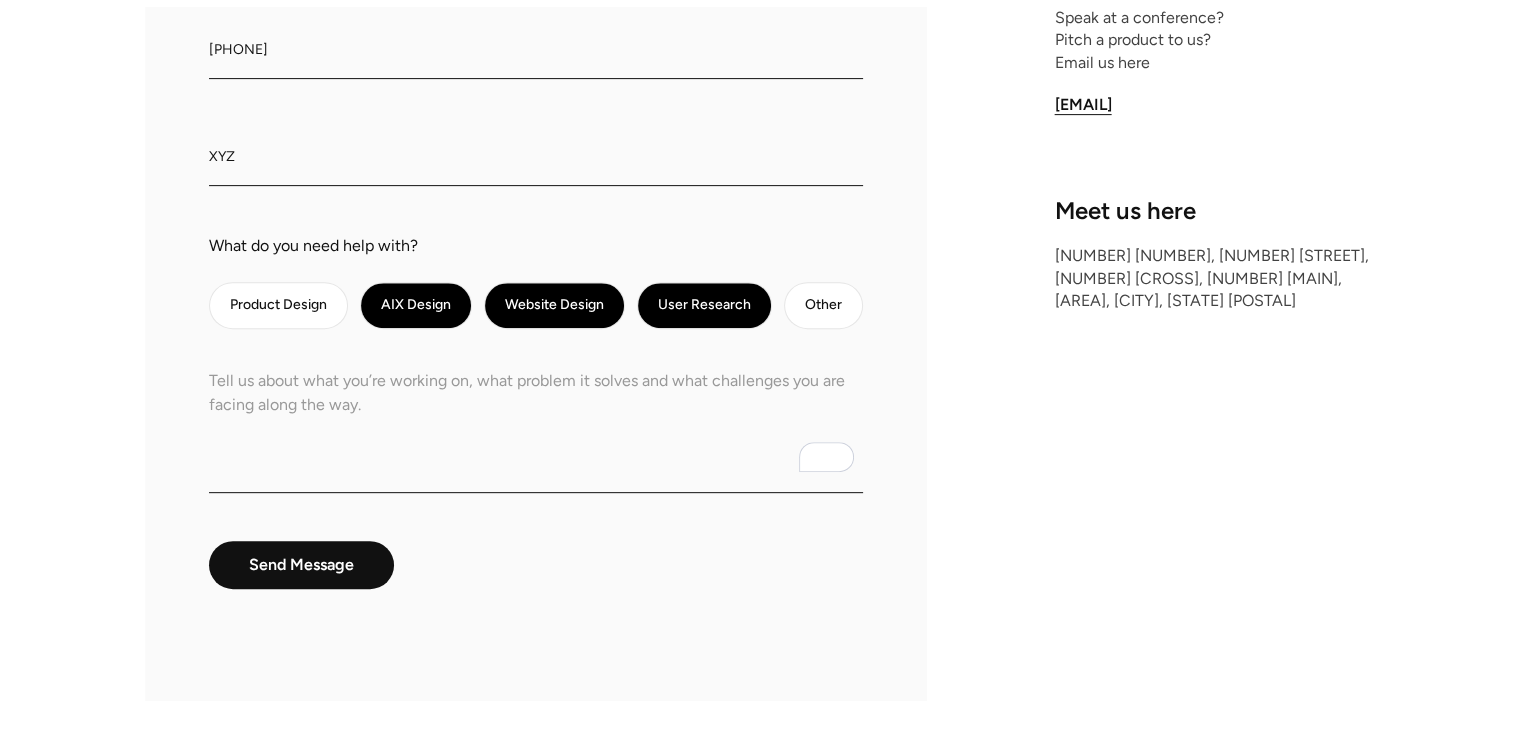 scroll, scrollTop: 736, scrollLeft: 0, axis: vertical 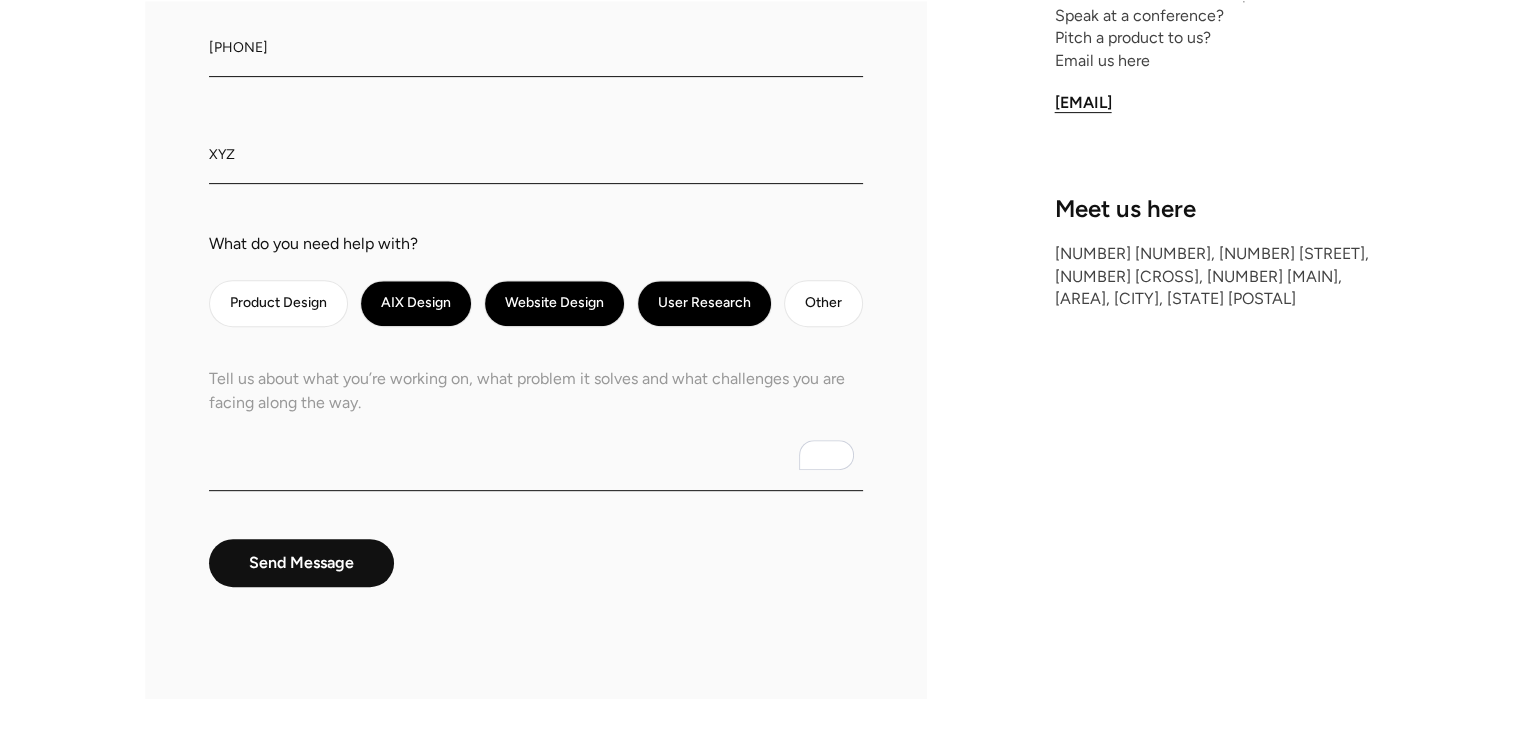 click on "What do we call you? Sanskar Maheshwari Company Email i20sanskarm@iimidr.ac.in Phone Number (optional) +91 9819340784 Company name XYZ What do you need help with? Product Design AIX Design Website Design User Research Other Send Message We'll get back to you soon to help you with your problem" at bounding box center [536, 219] 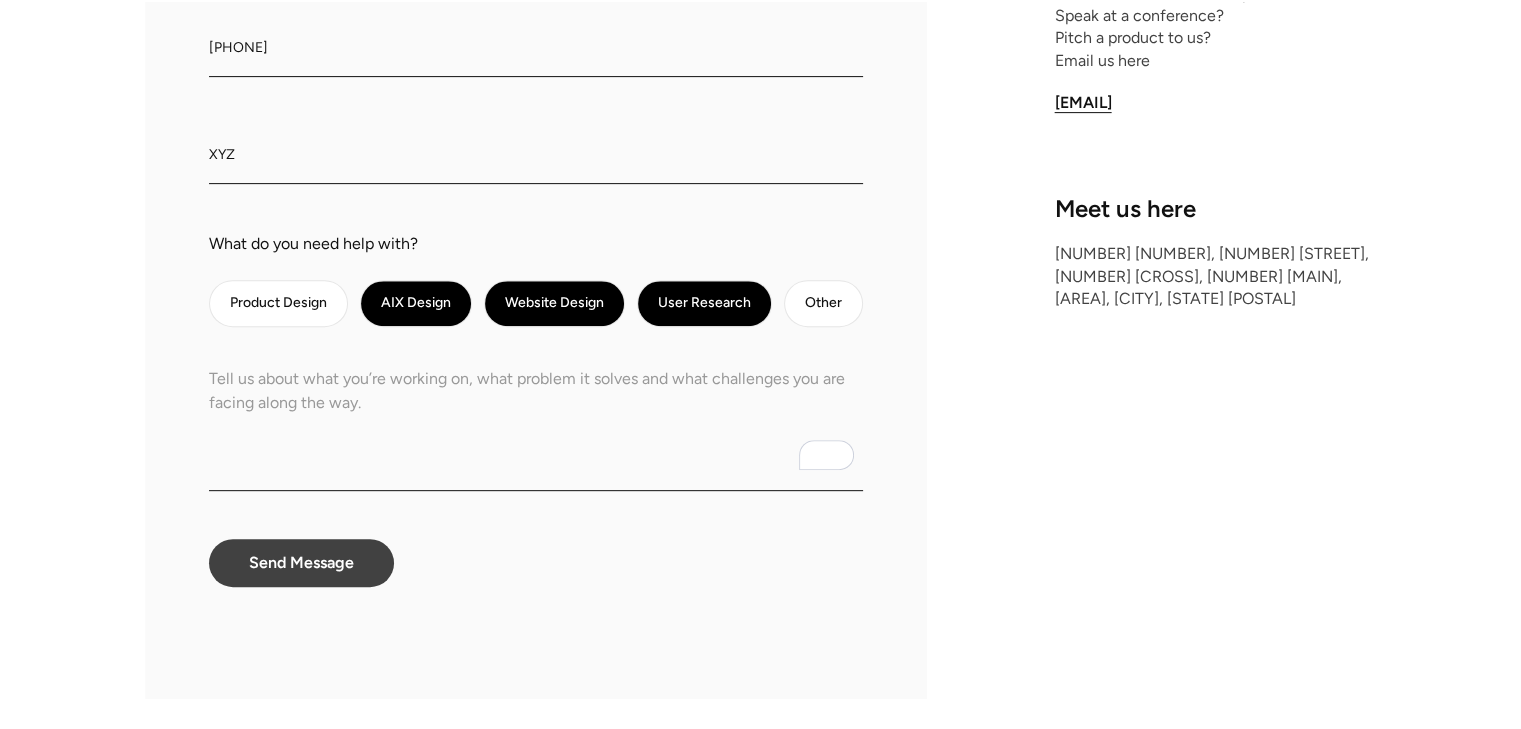 click on "Send Message" at bounding box center [301, 563] 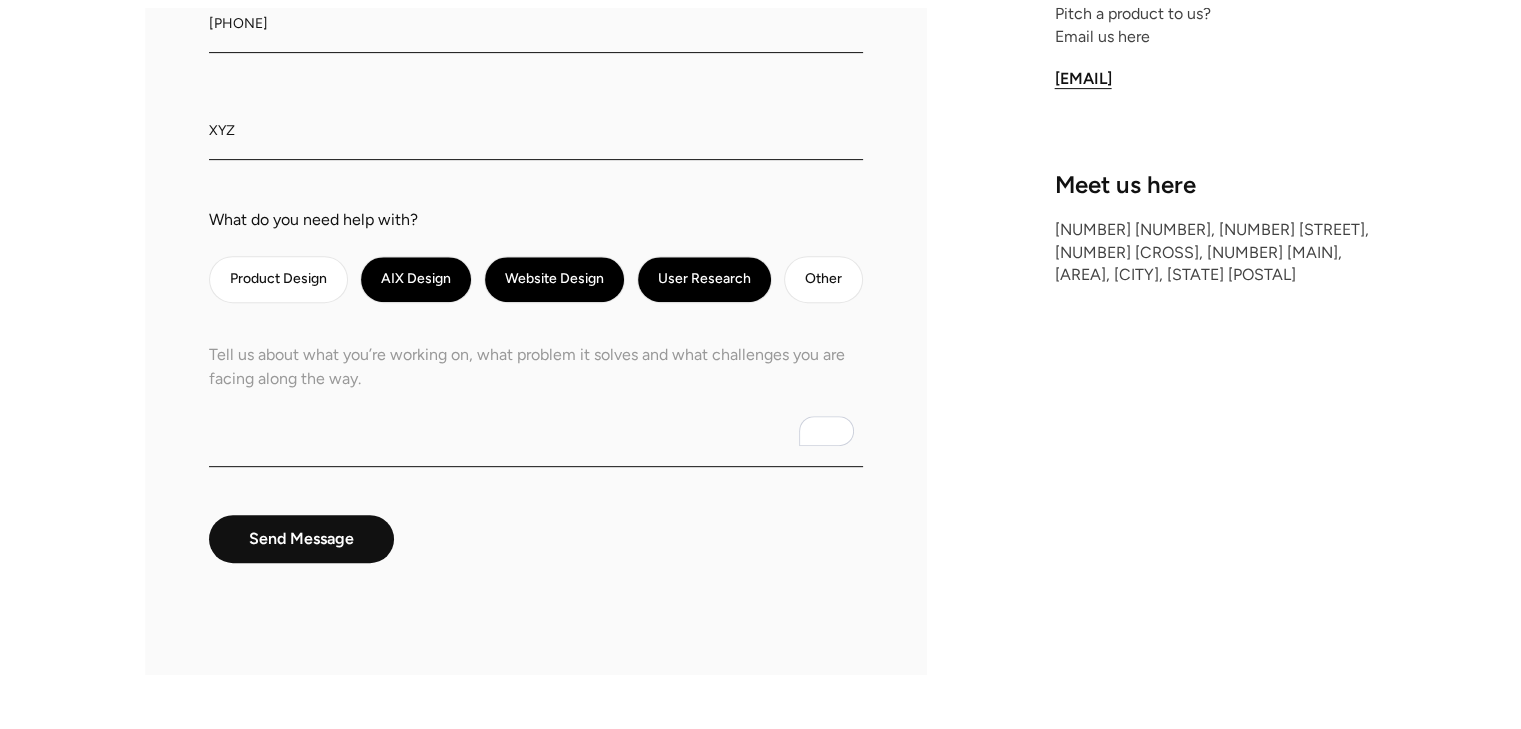 scroll, scrollTop: 761, scrollLeft: 0, axis: vertical 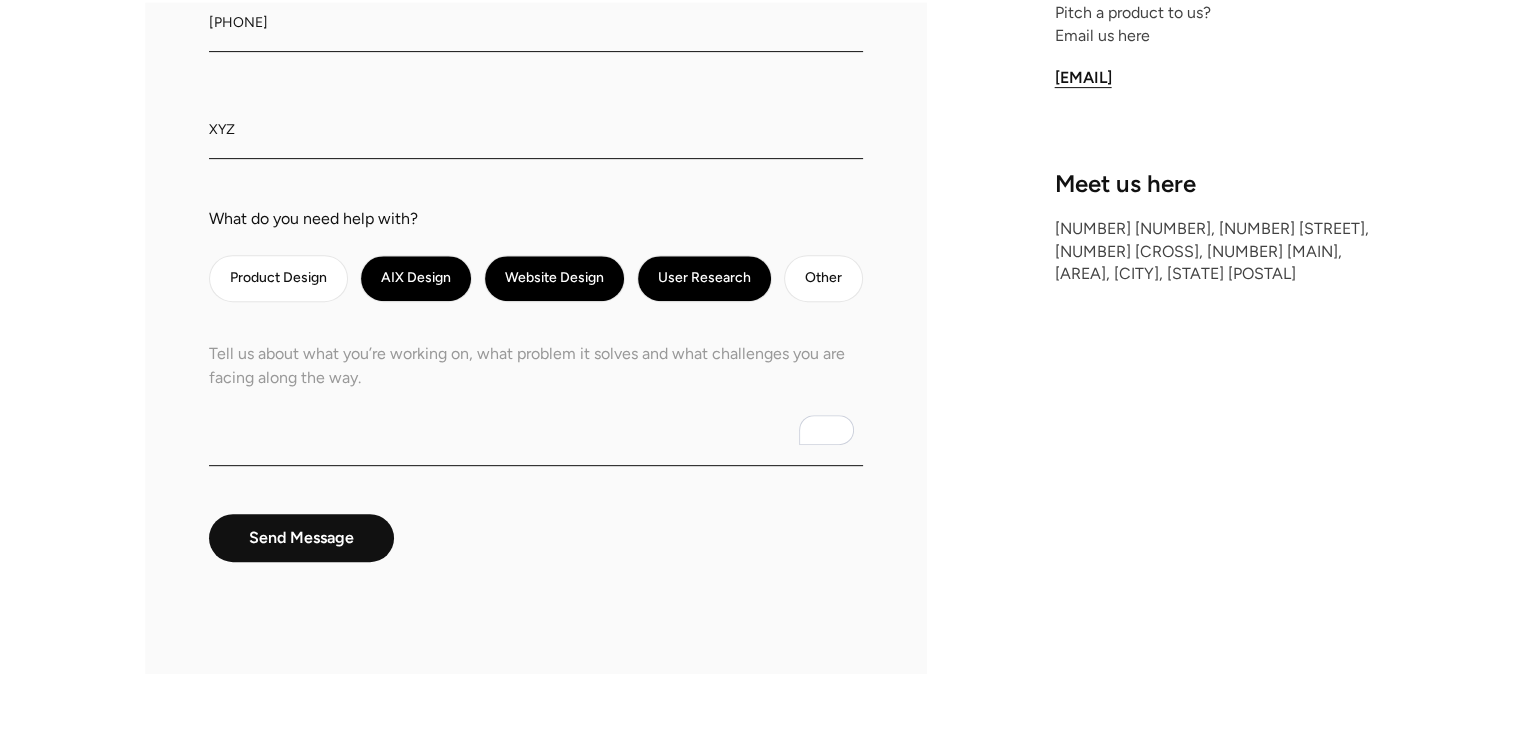 click at bounding box center [536, 396] 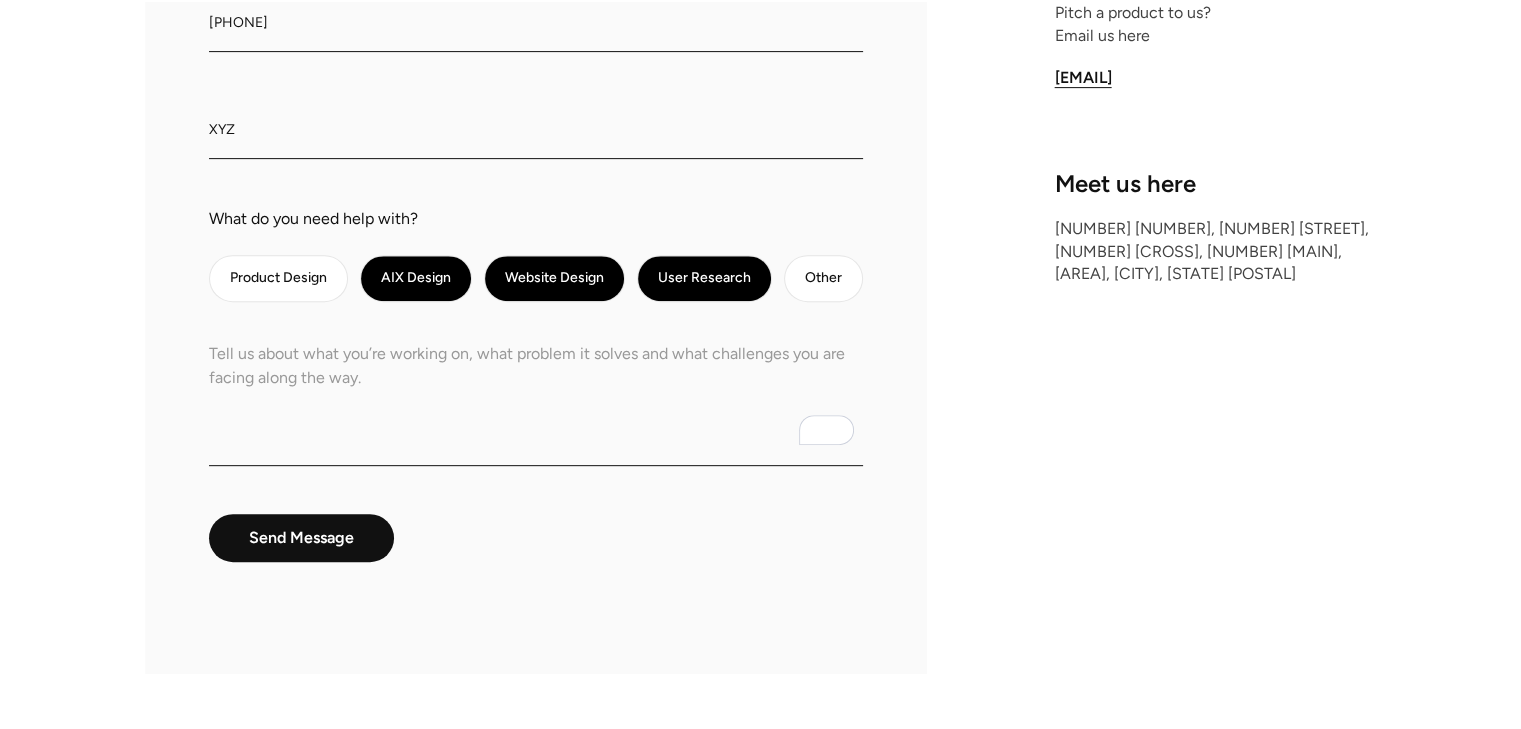 click at bounding box center [536, 396] 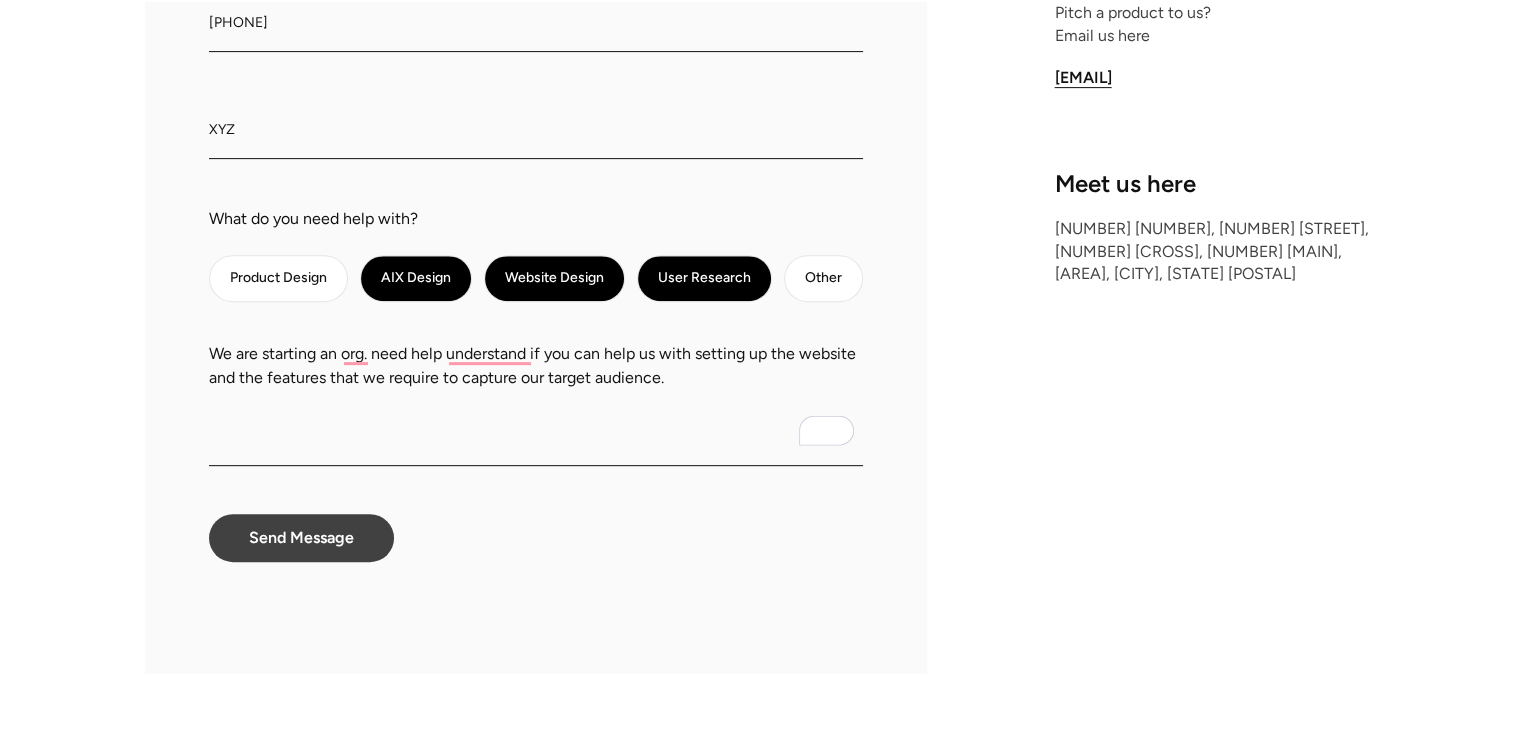 type on "We are starting an org. need help understand if you can help us with setting up the website and the features that we require to capture our target audience." 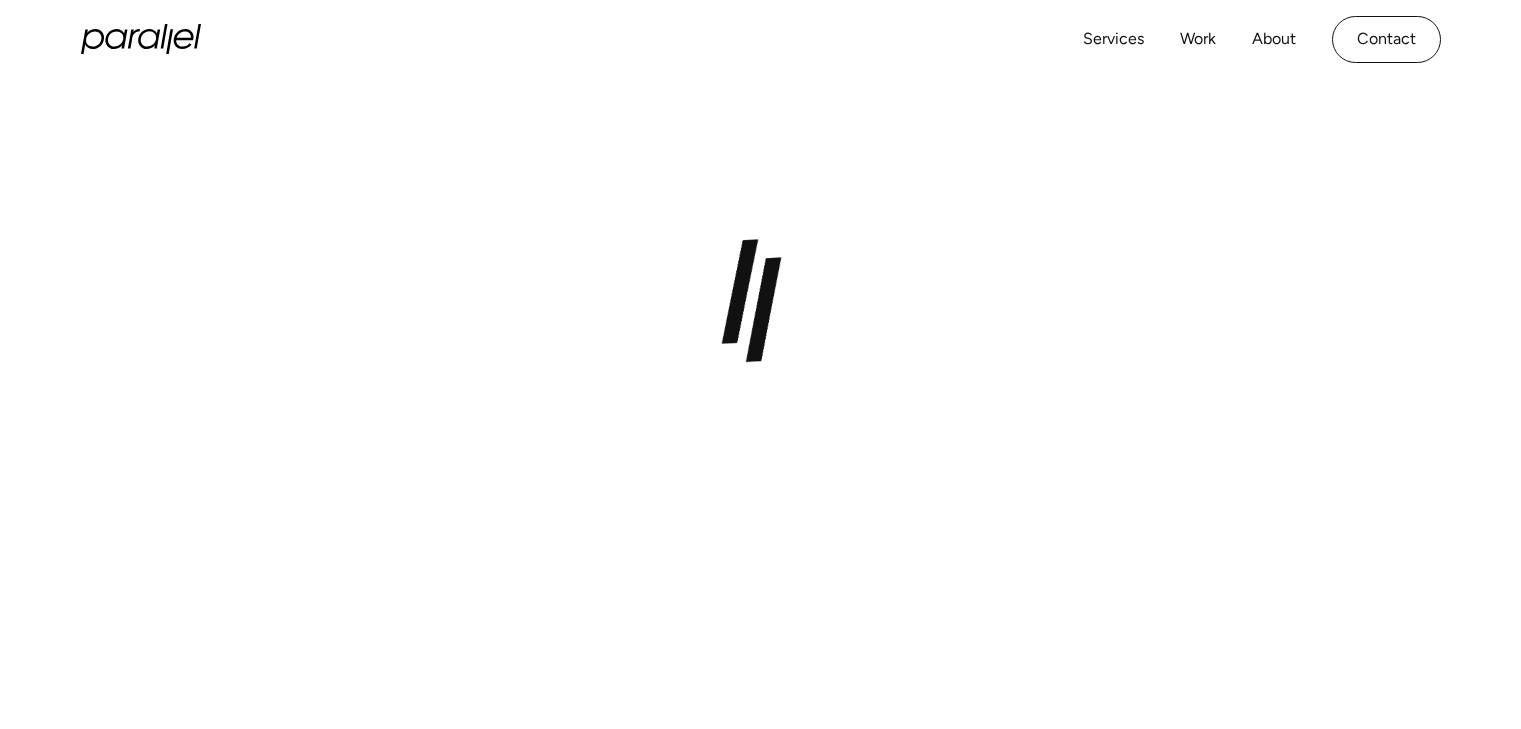 scroll, scrollTop: 0, scrollLeft: 0, axis: both 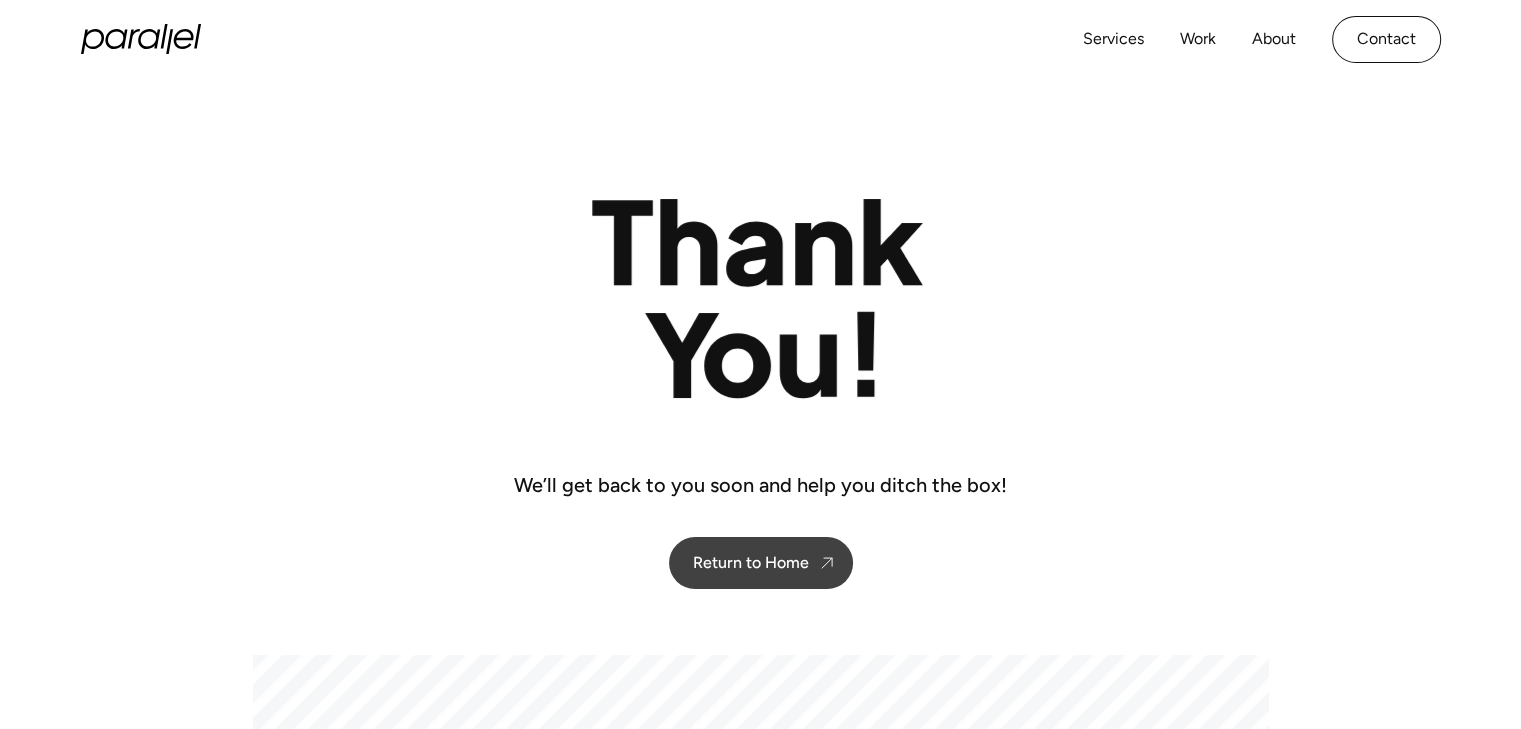 click on "Return to Home" at bounding box center [751, 562] 